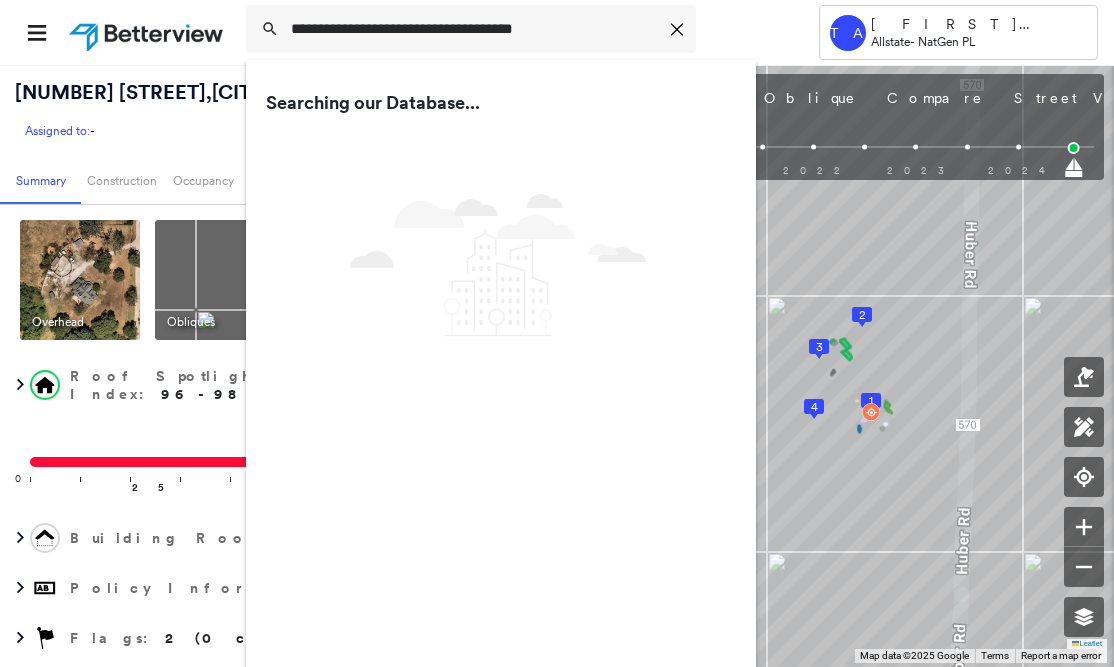 scroll, scrollTop: 0, scrollLeft: 0, axis: both 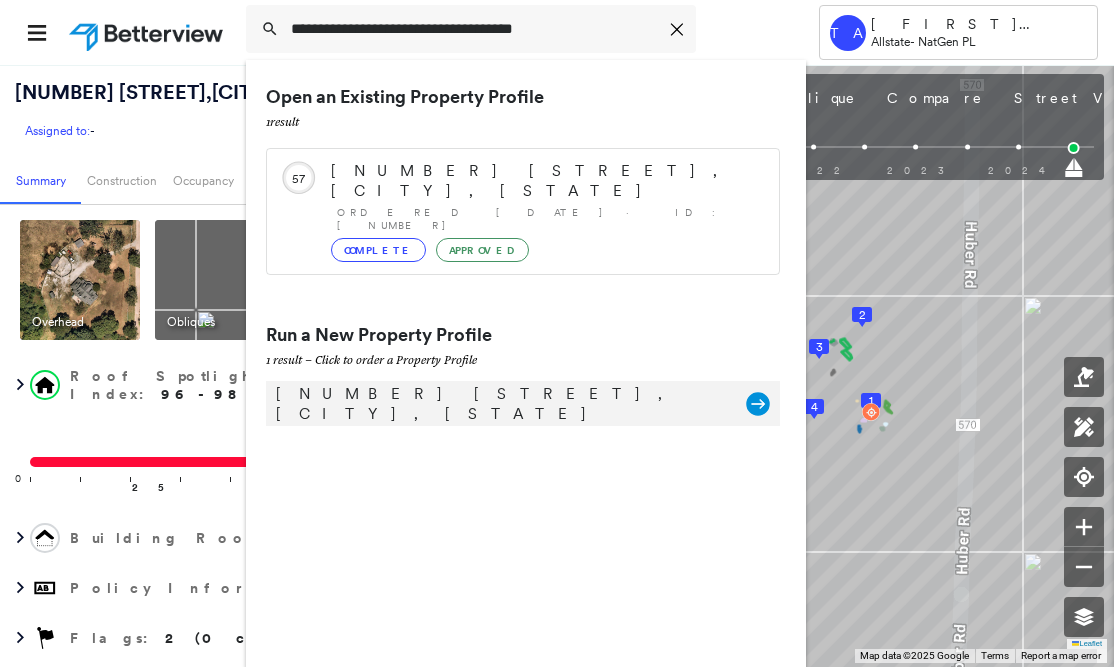 click on "[NUMBER] [STREET], [CITY], [STATE]" at bounding box center (501, 404) 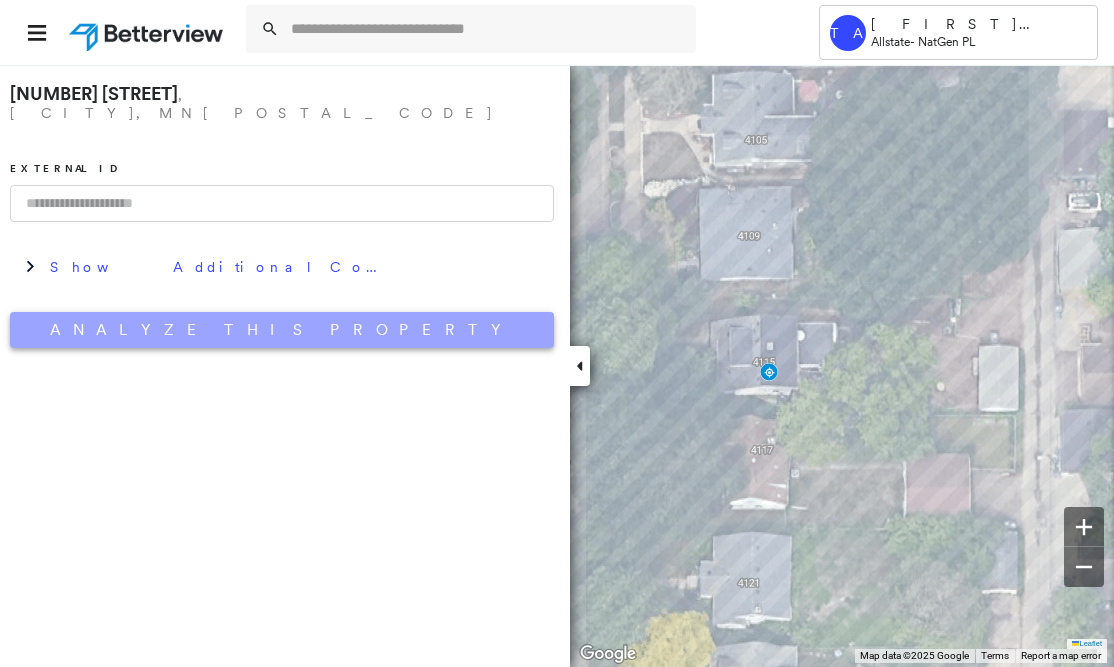 click on "Analyze This Property" at bounding box center [282, 330] 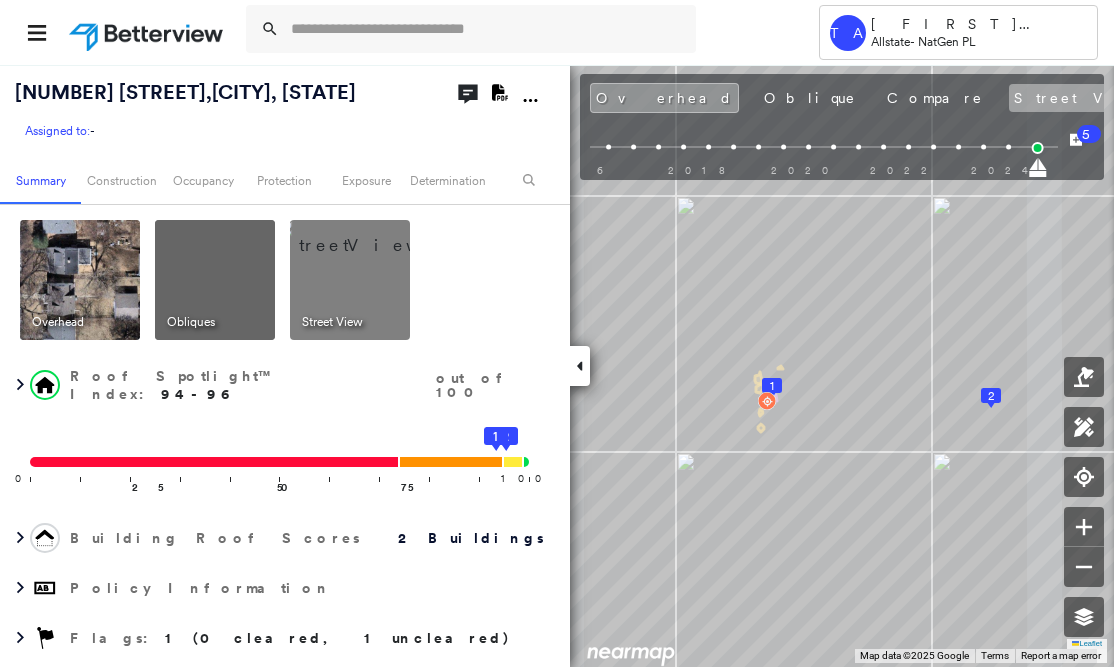 click on "Street View" at bounding box center (1108, 98) 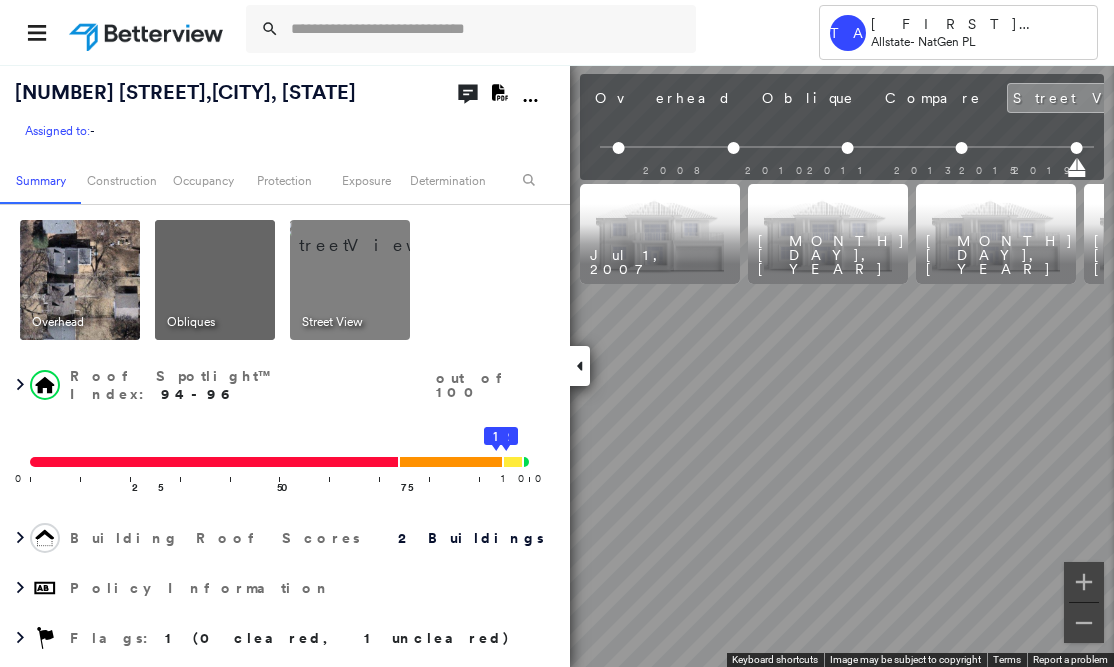 scroll, scrollTop: 0, scrollLeft: 316, axis: horizontal 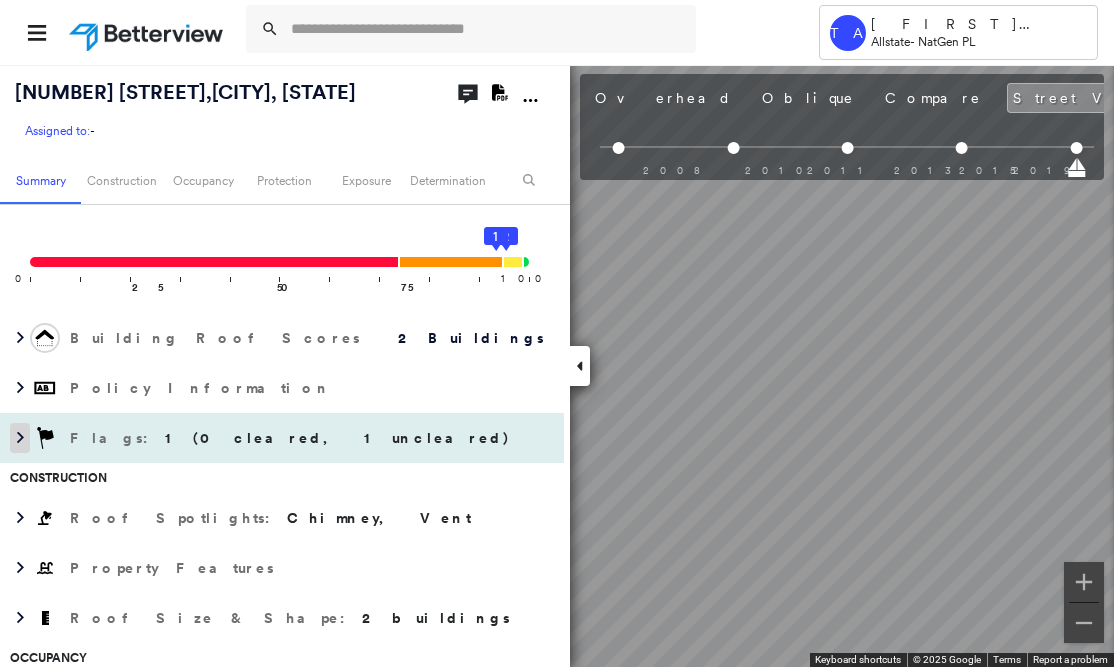 click 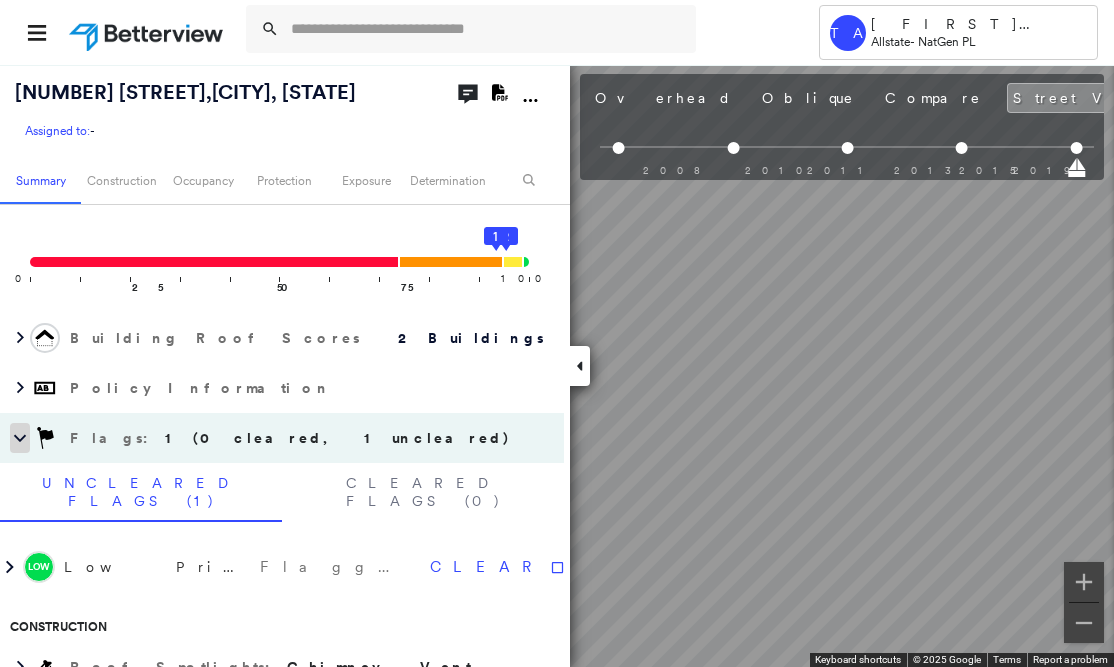click 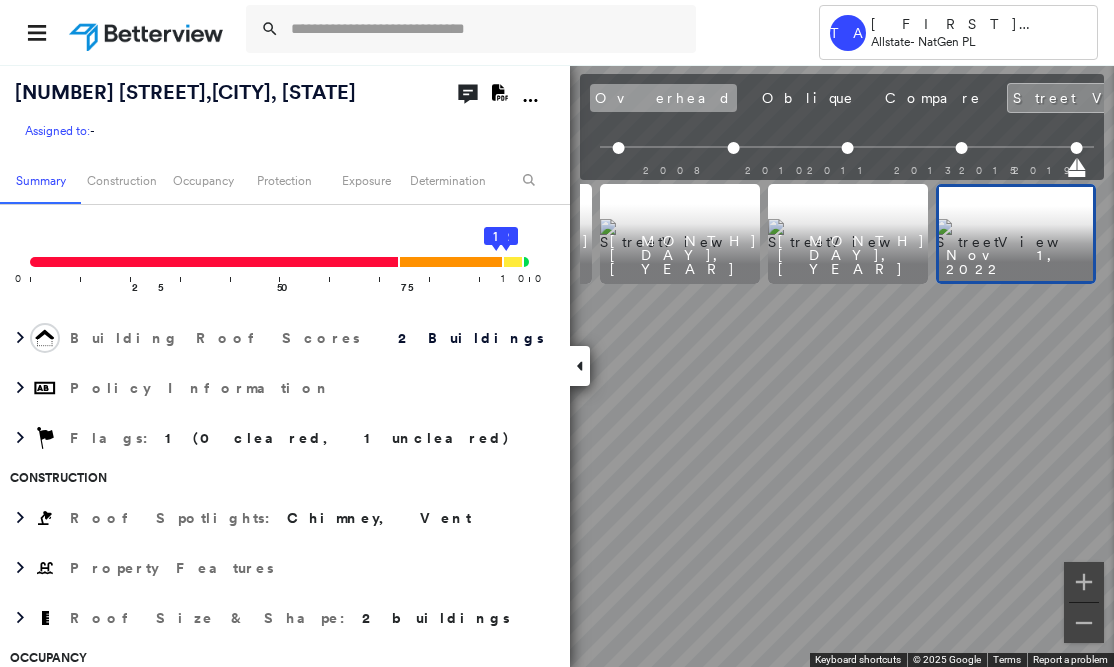 click on "Overhead" at bounding box center [663, 98] 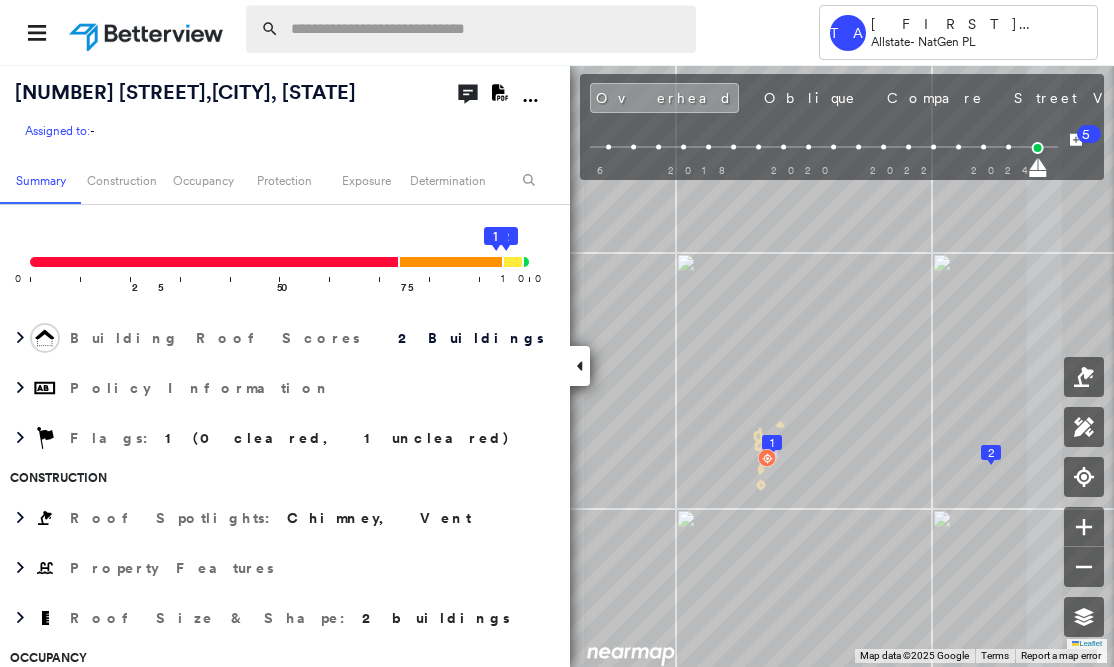 click at bounding box center [487, 29] 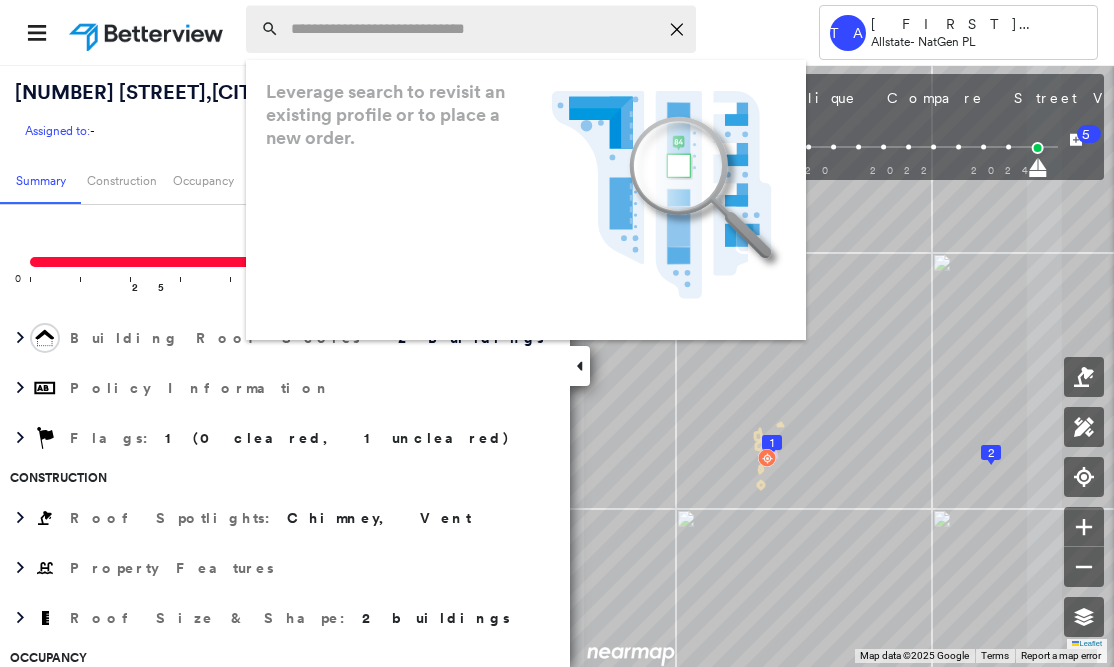 paste on "**********" 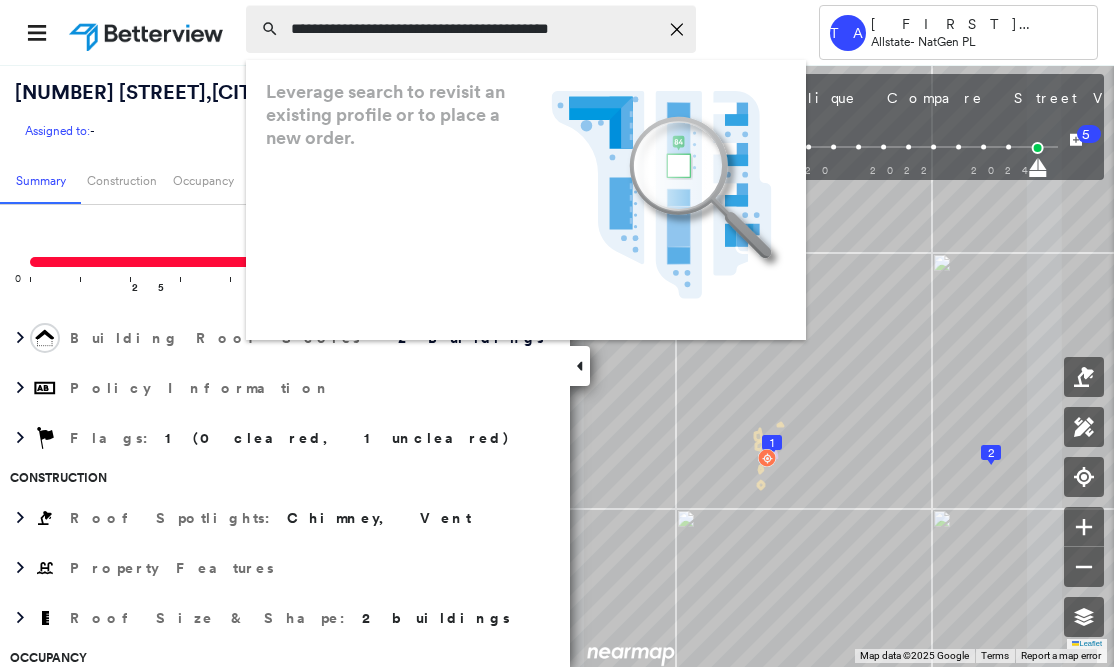 type on "**********" 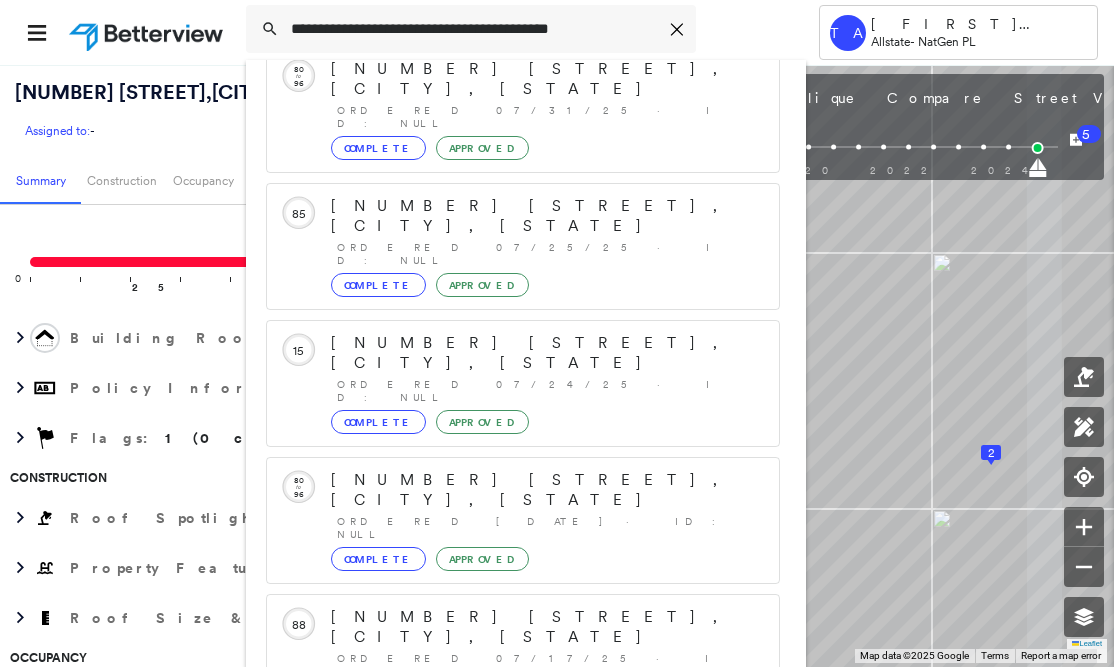 scroll, scrollTop: 213, scrollLeft: 0, axis: vertical 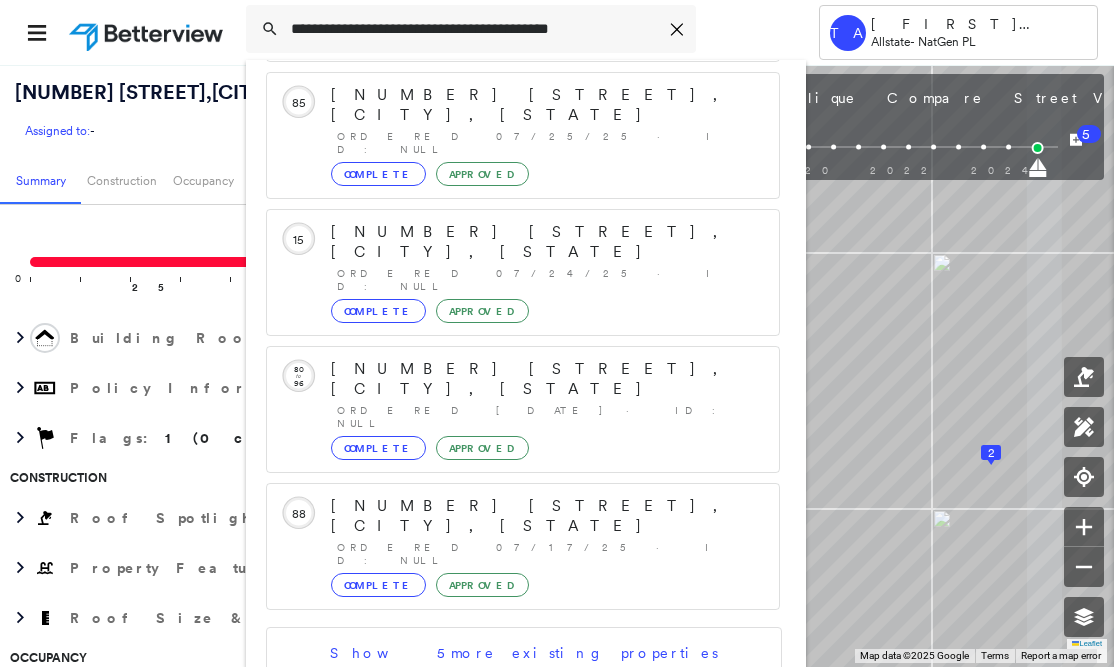 click on "[NUMBER] [STREET], [CITY], [STATE]" at bounding box center (501, 791) 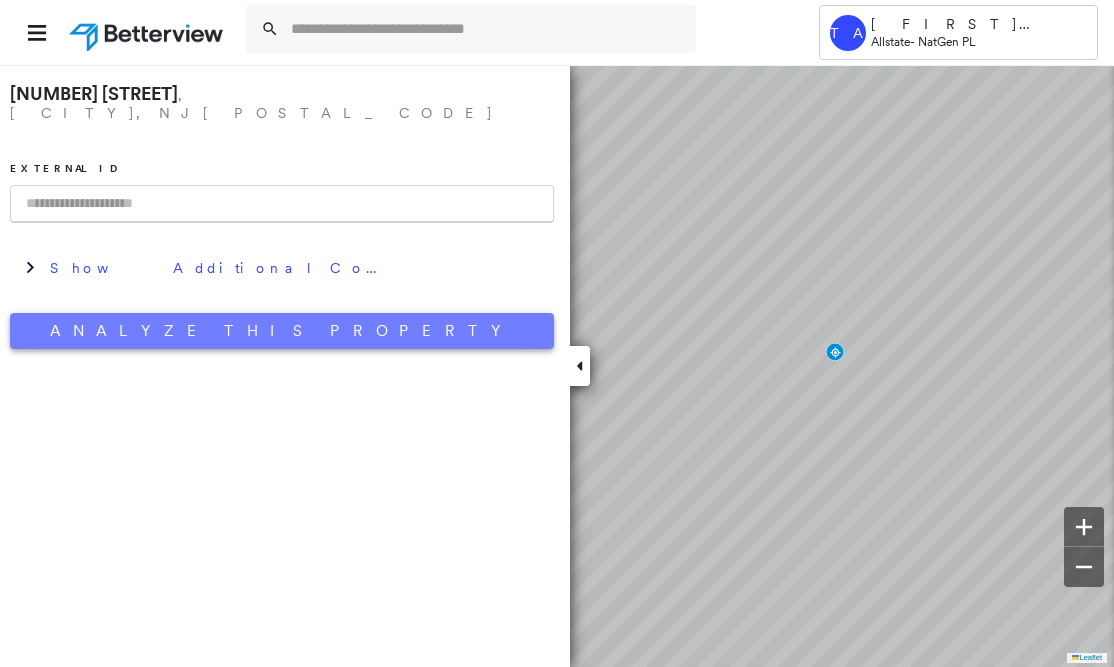 click on "Analyze This Property" at bounding box center (282, 331) 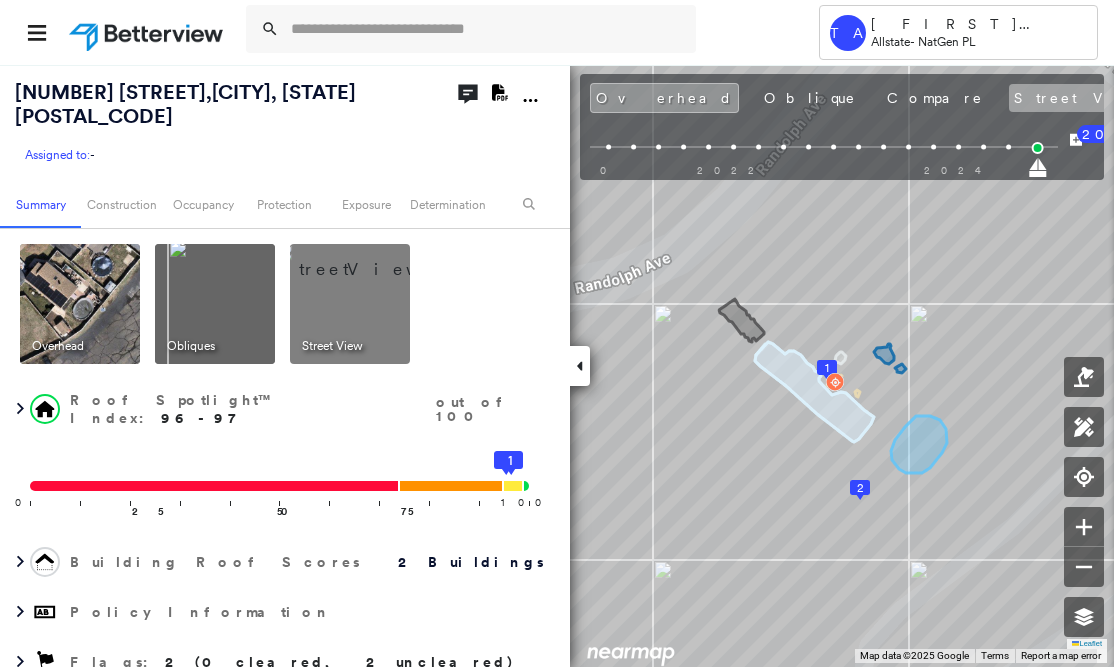click on "Street View" at bounding box center (1108, 98) 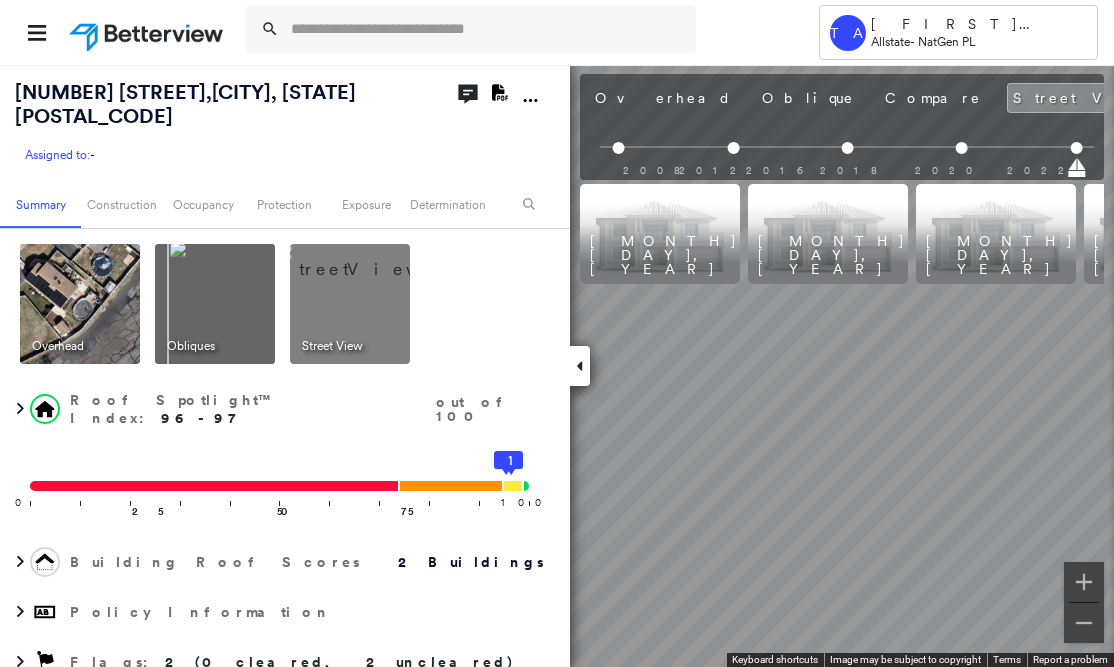 scroll, scrollTop: 0, scrollLeft: 316, axis: horizontal 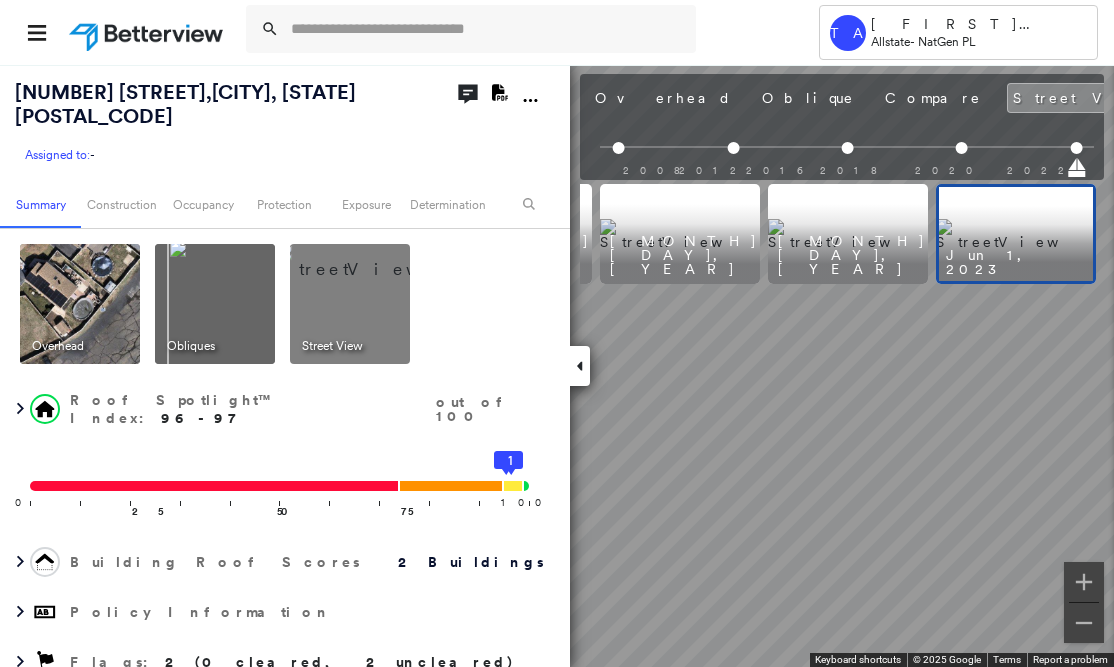 drag, startPoint x: 610, startPoint y: 101, endPoint x: 648, endPoint y: 138, distance: 53.037724 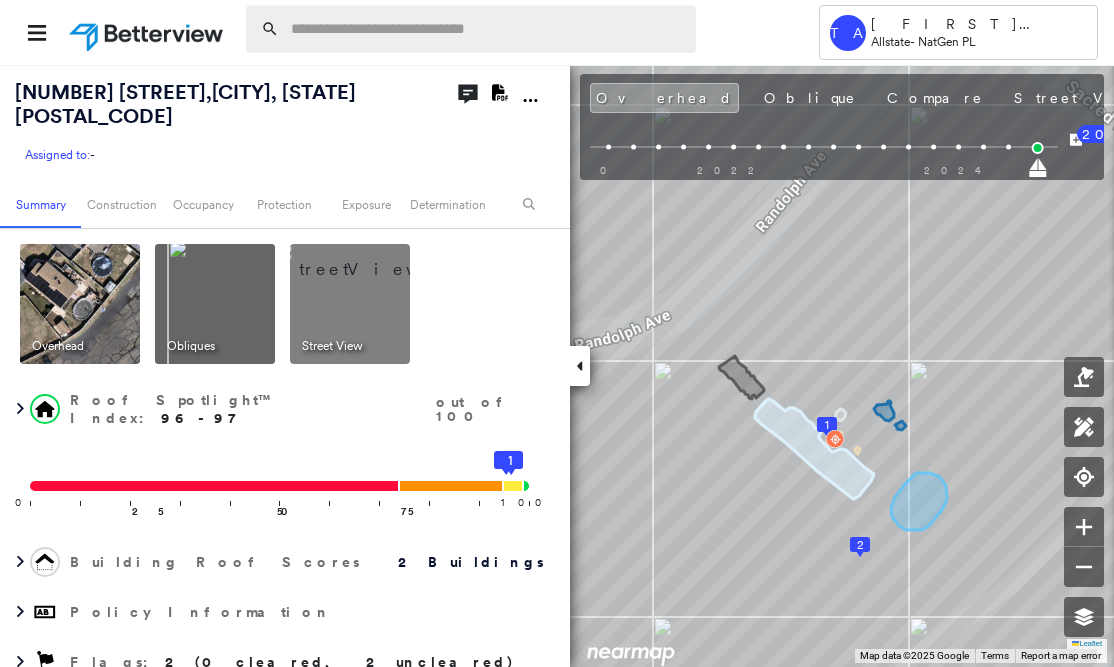 click at bounding box center [487, 29] 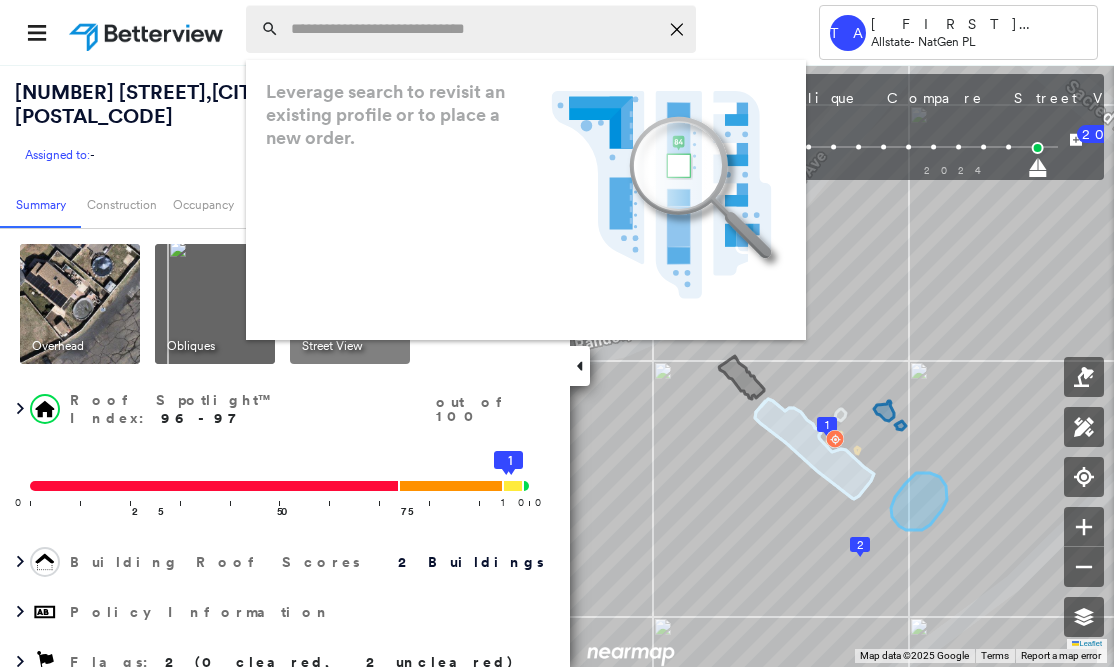 paste on "**********" 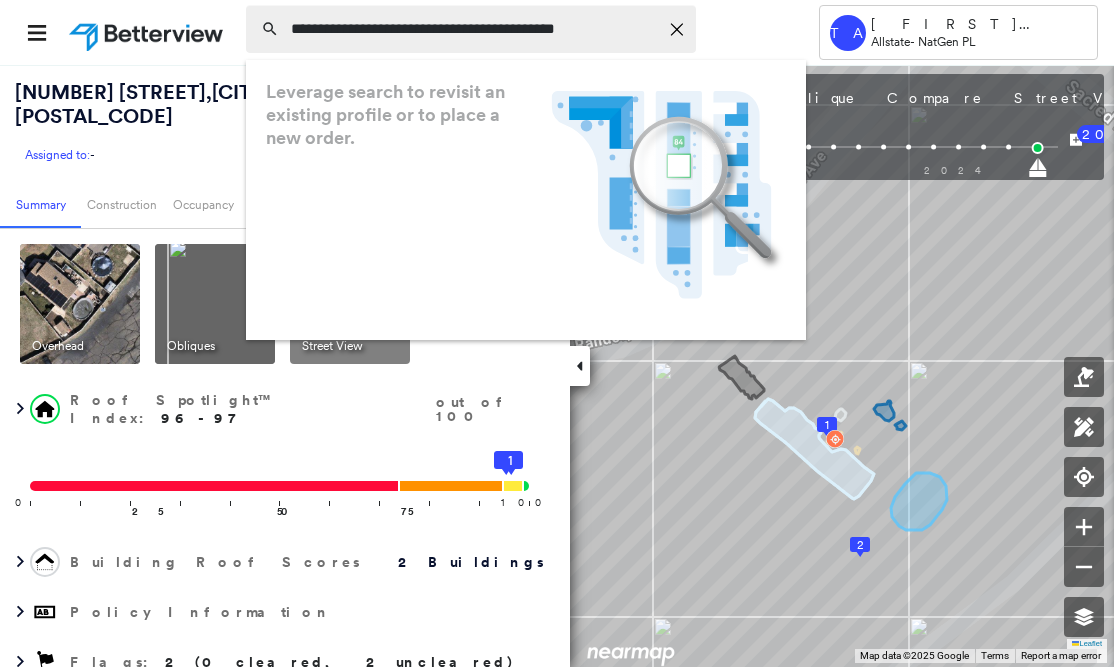 type on "**********" 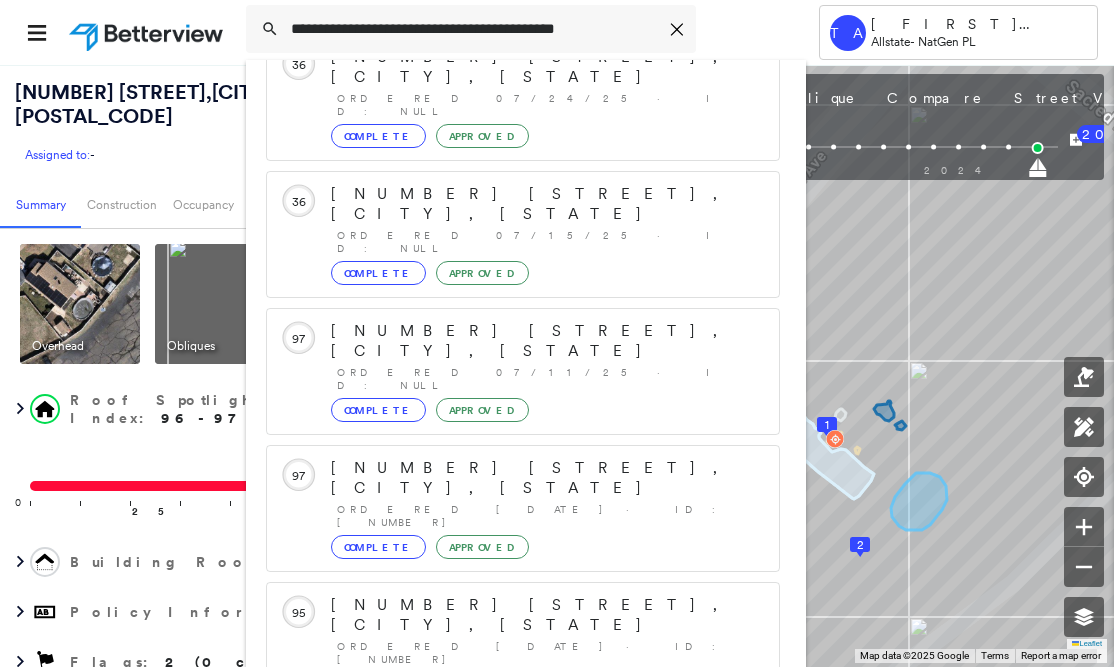 scroll, scrollTop: 213, scrollLeft: 0, axis: vertical 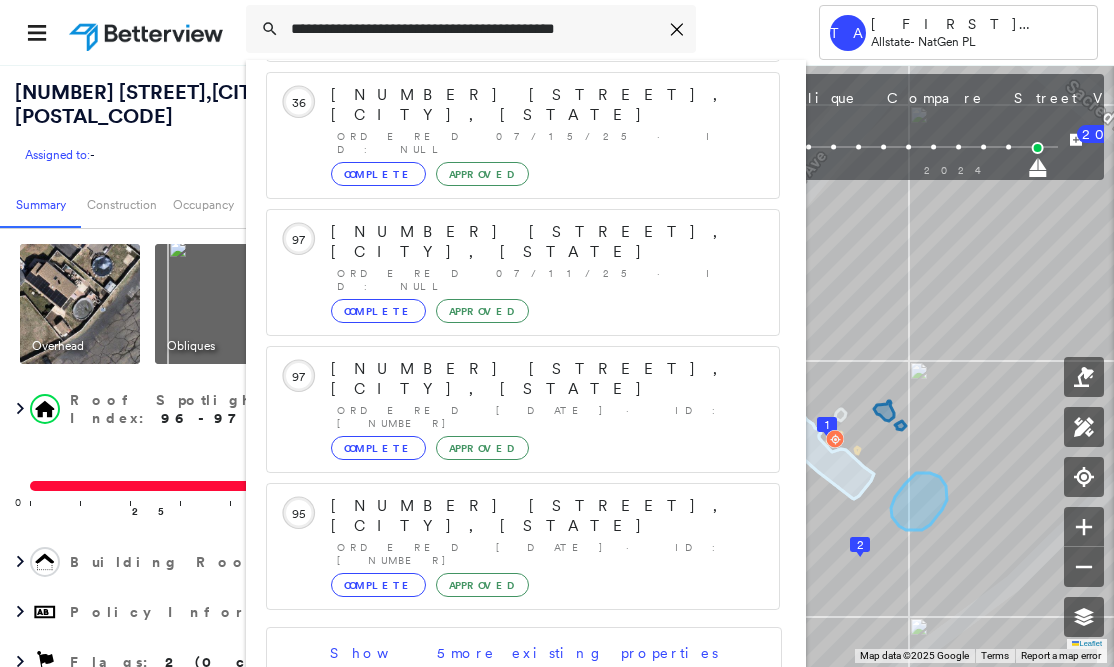 click on "[NUMBER] [STREET], [CITY], [STATE]" at bounding box center (501, 791) 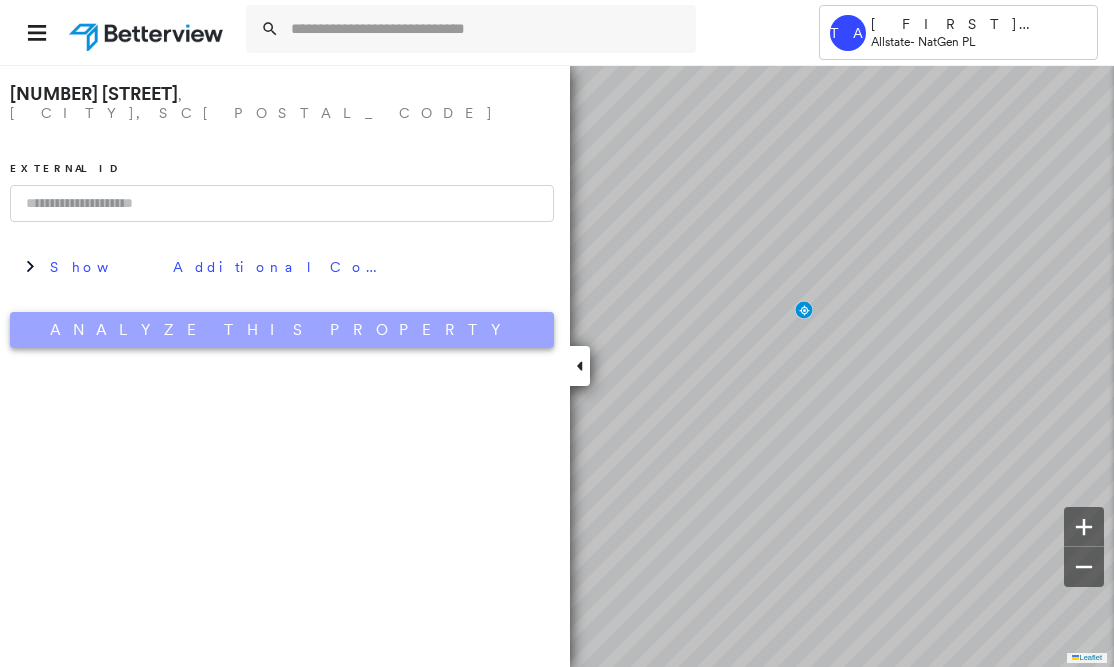 click on "Analyze This Property" at bounding box center [282, 330] 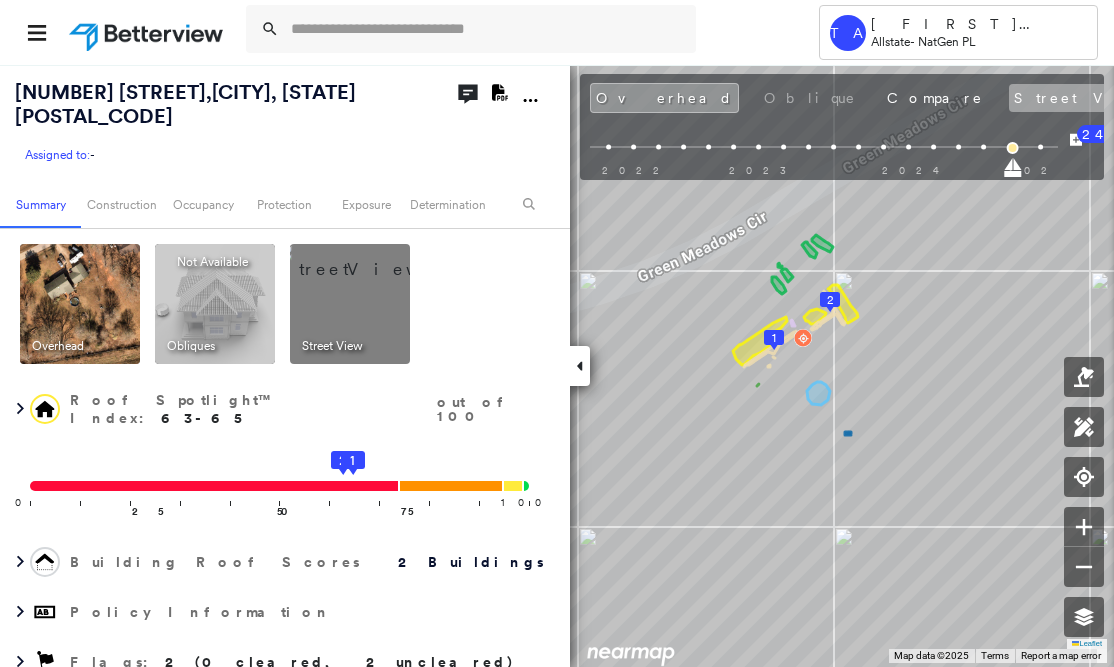 click on "Street View" at bounding box center [1108, 98] 